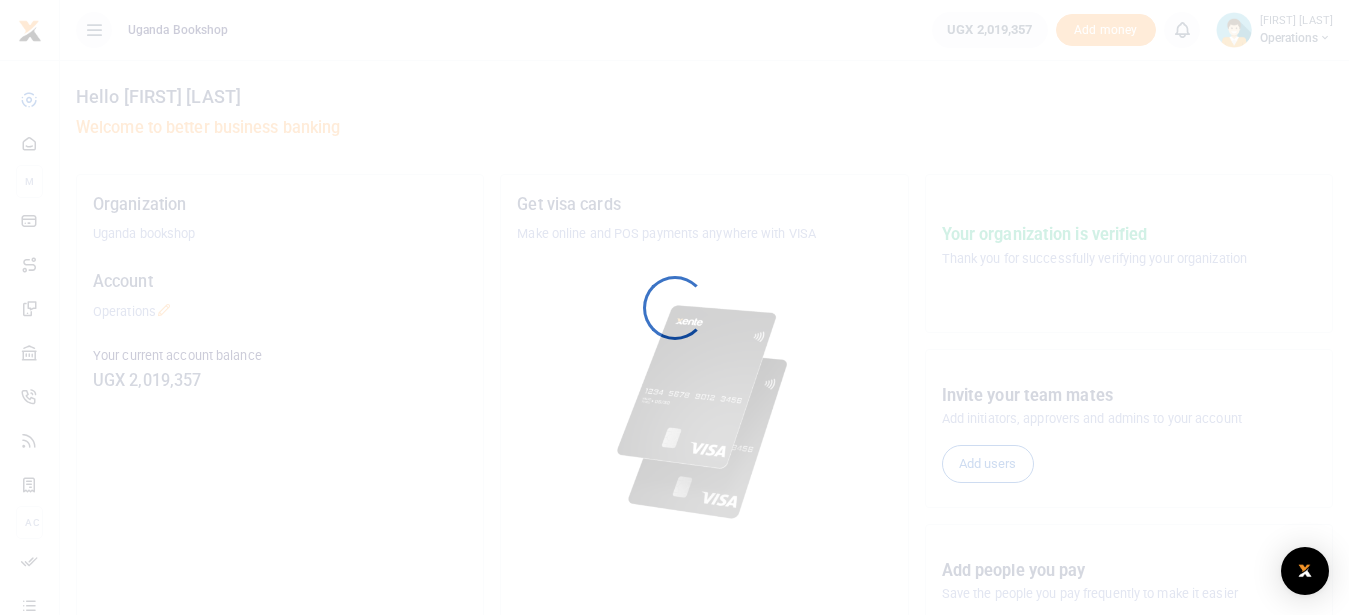 scroll, scrollTop: 0, scrollLeft: 0, axis: both 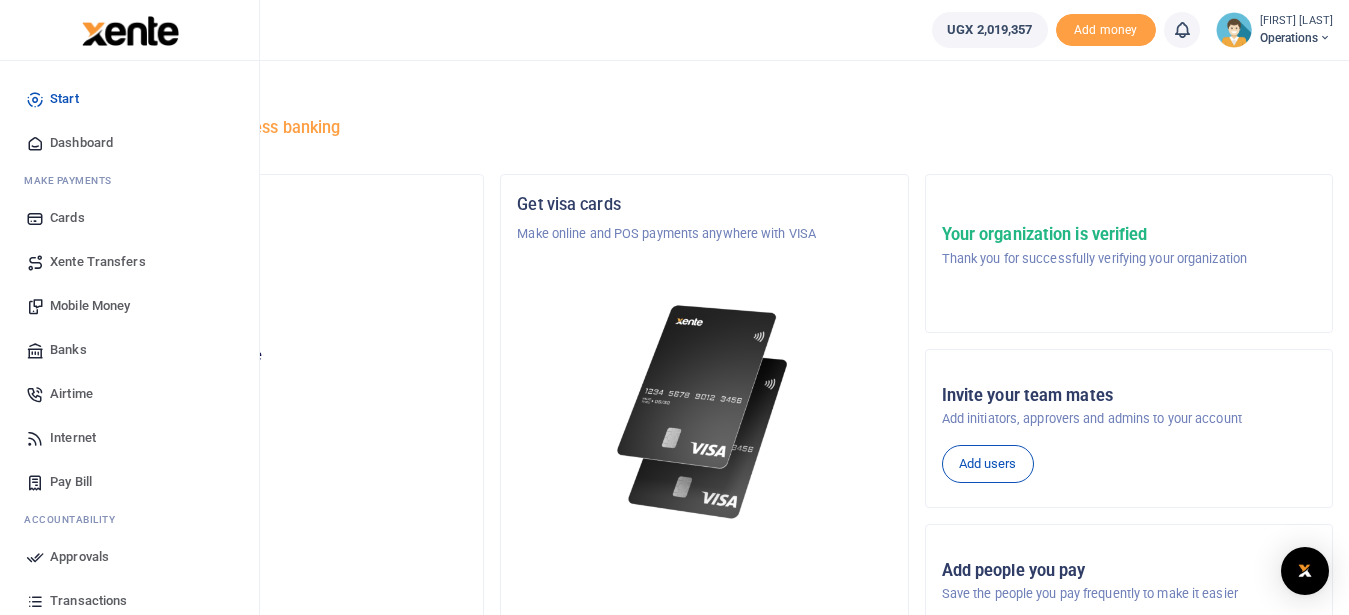 click on "Mobile Money" at bounding box center (90, 306) 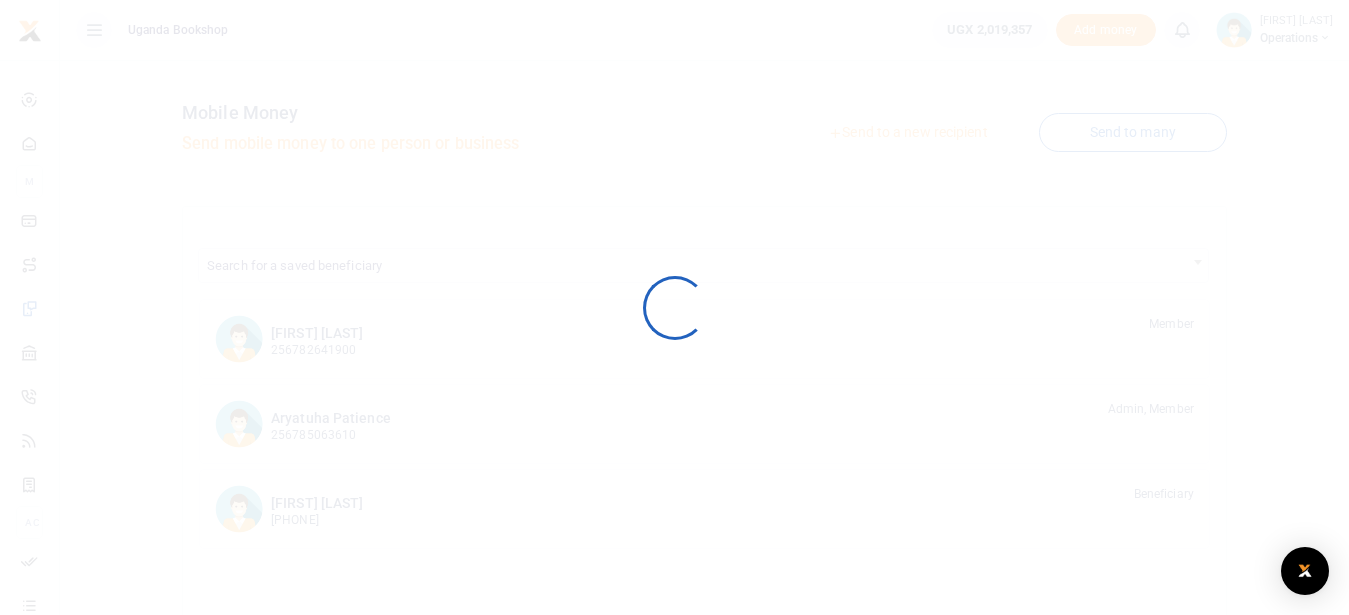 scroll, scrollTop: 0, scrollLeft: 0, axis: both 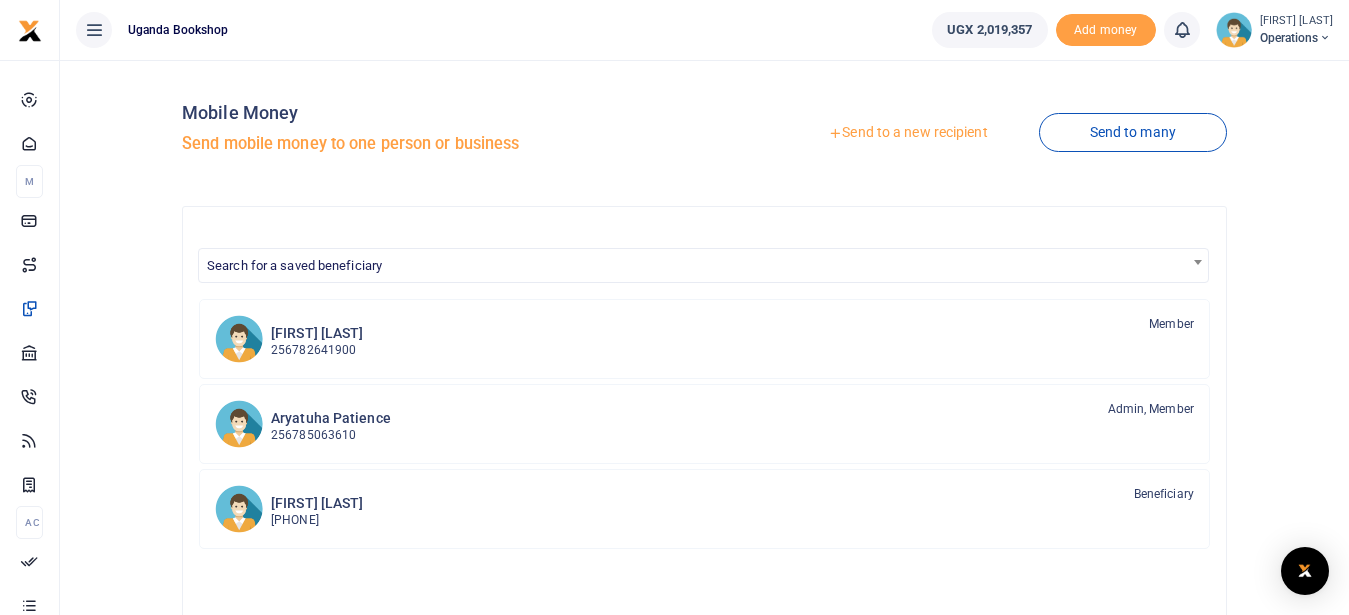 click on "Send to a new recipient" at bounding box center [907, 133] 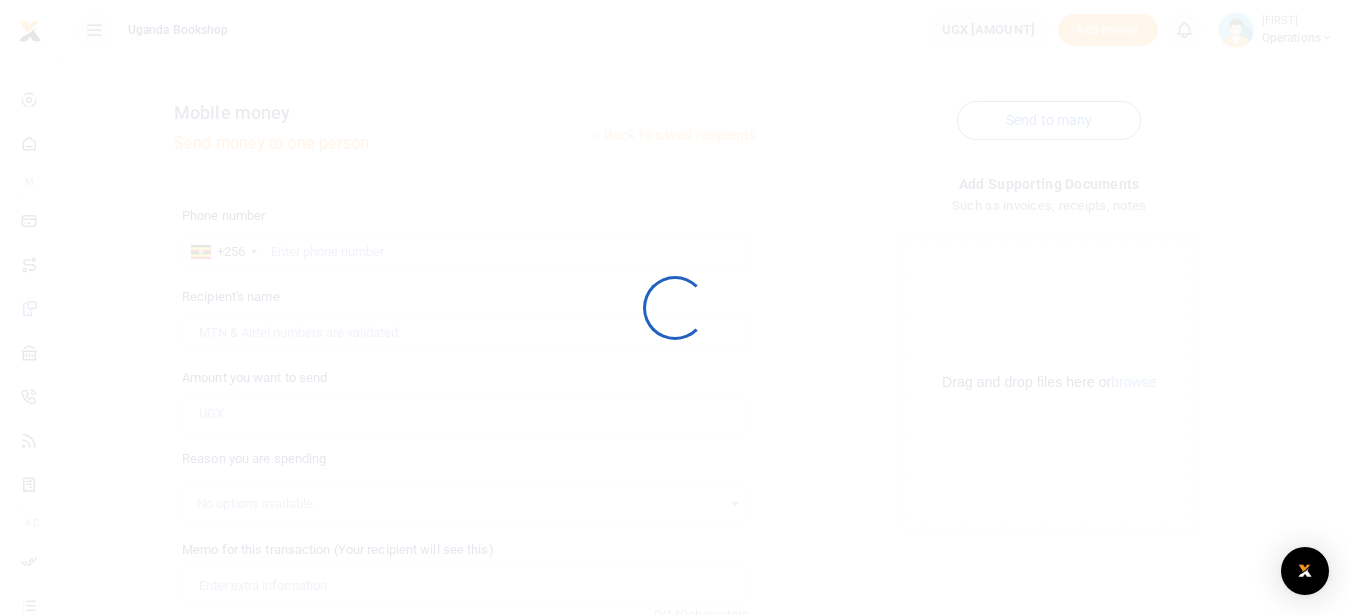 scroll, scrollTop: 0, scrollLeft: 0, axis: both 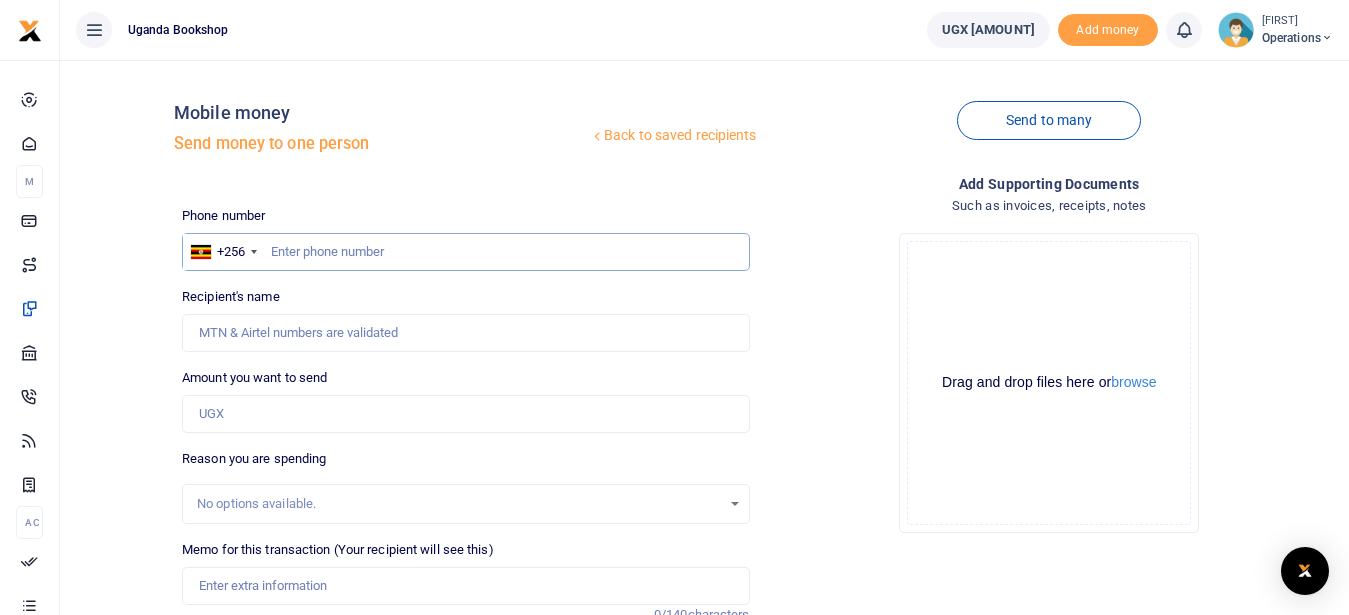 click at bounding box center (465, 252) 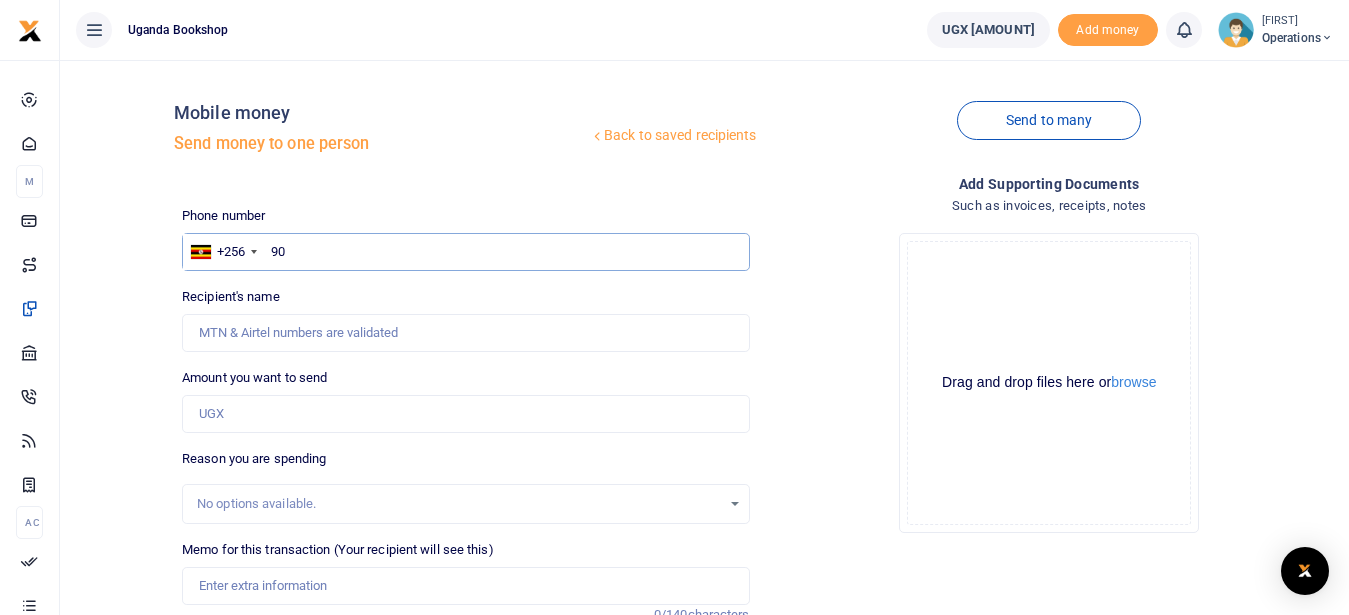 type on "9" 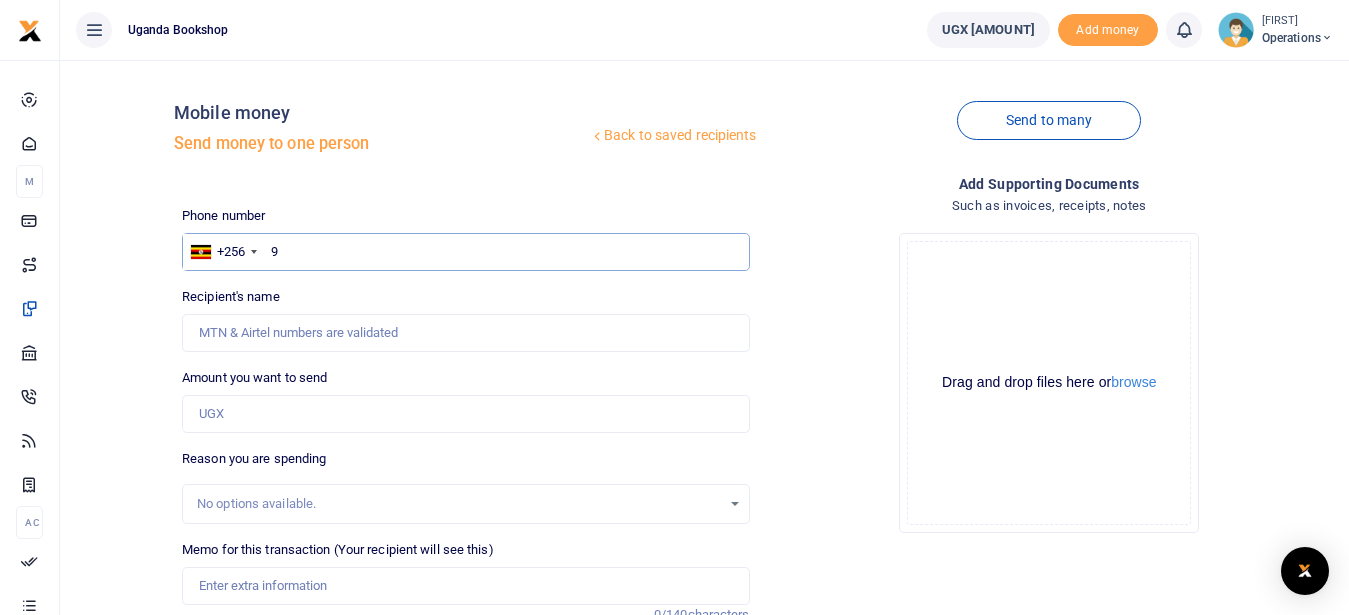 type 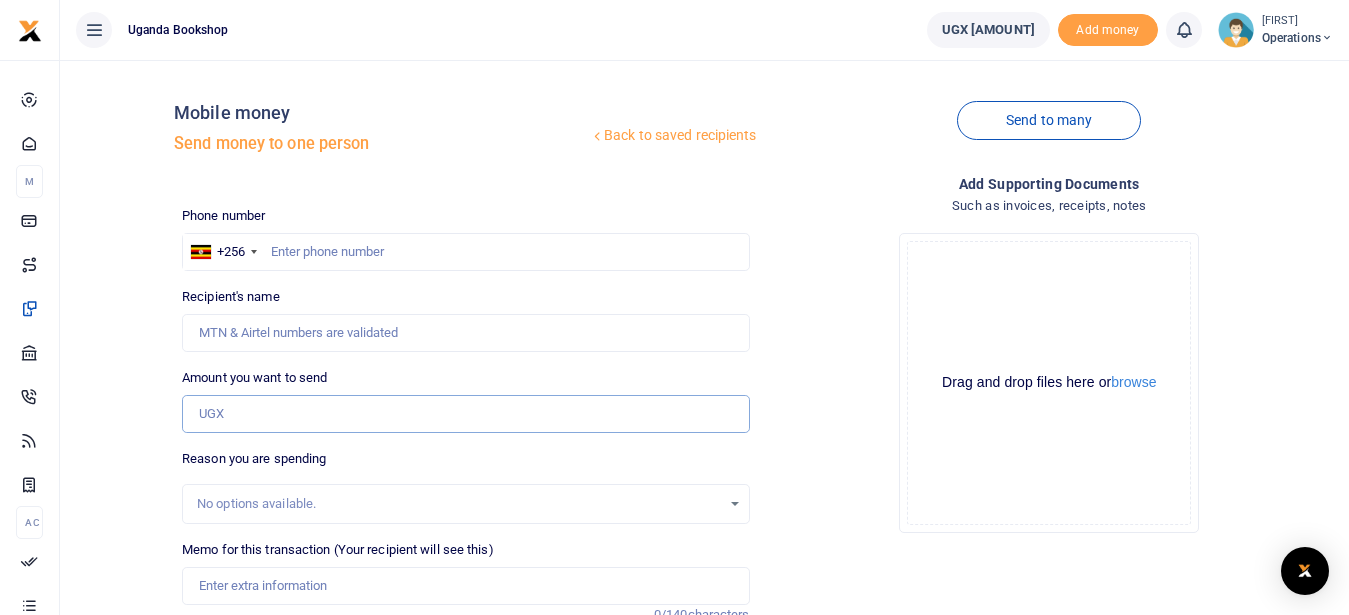 drag, startPoint x: 243, startPoint y: 407, endPoint x: 236, endPoint y: 430, distance: 24.04163 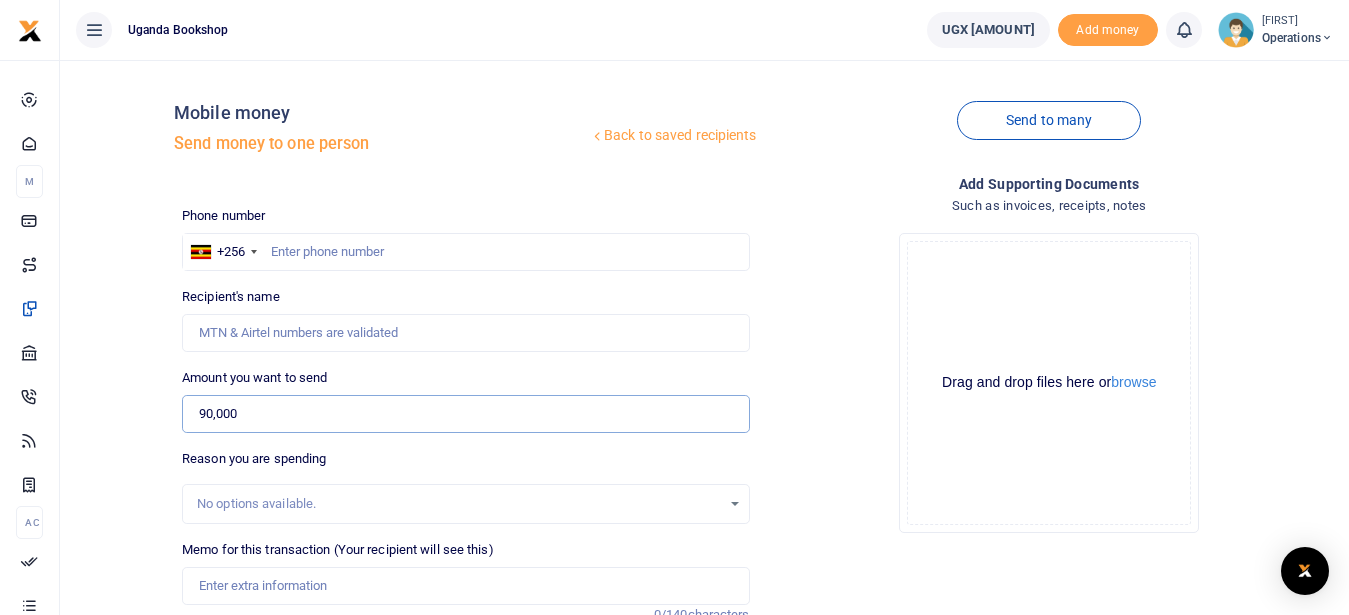 type on "90,000" 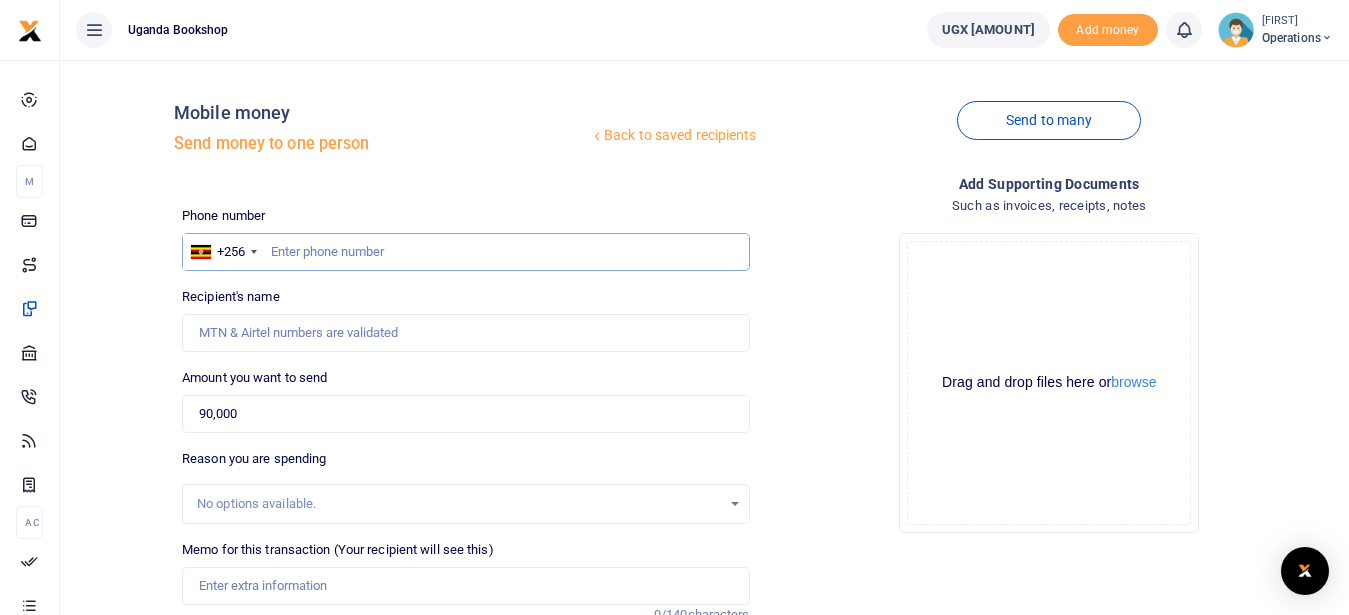 click at bounding box center [465, 252] 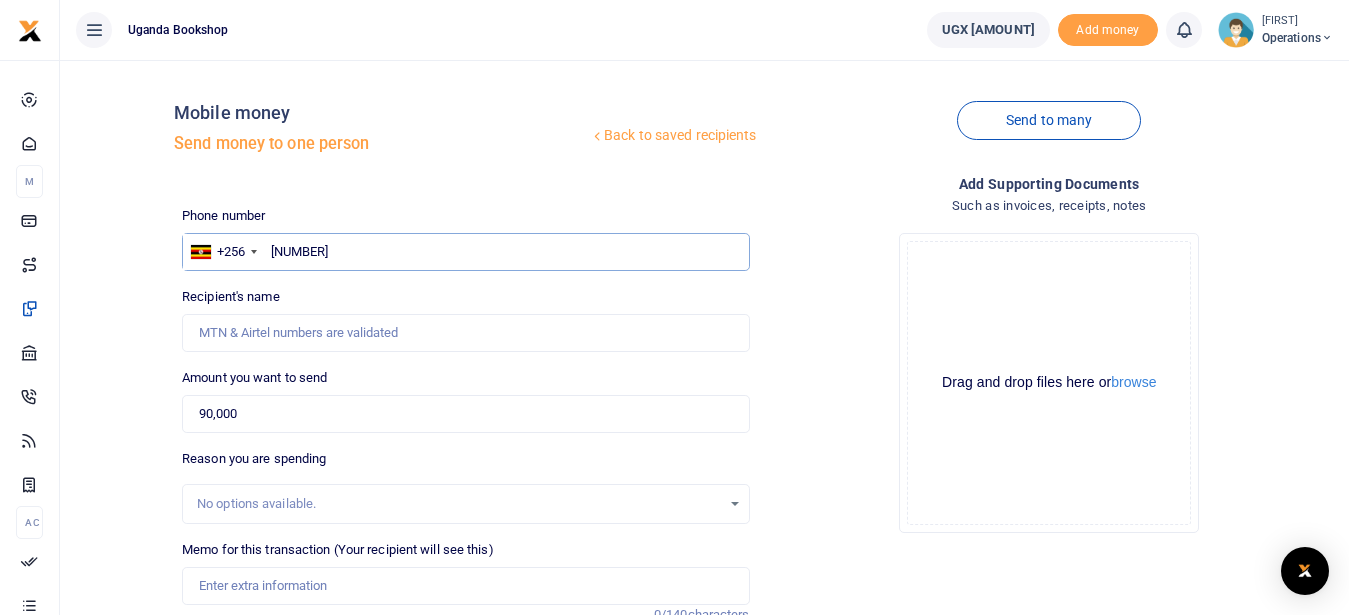 type on "783692702" 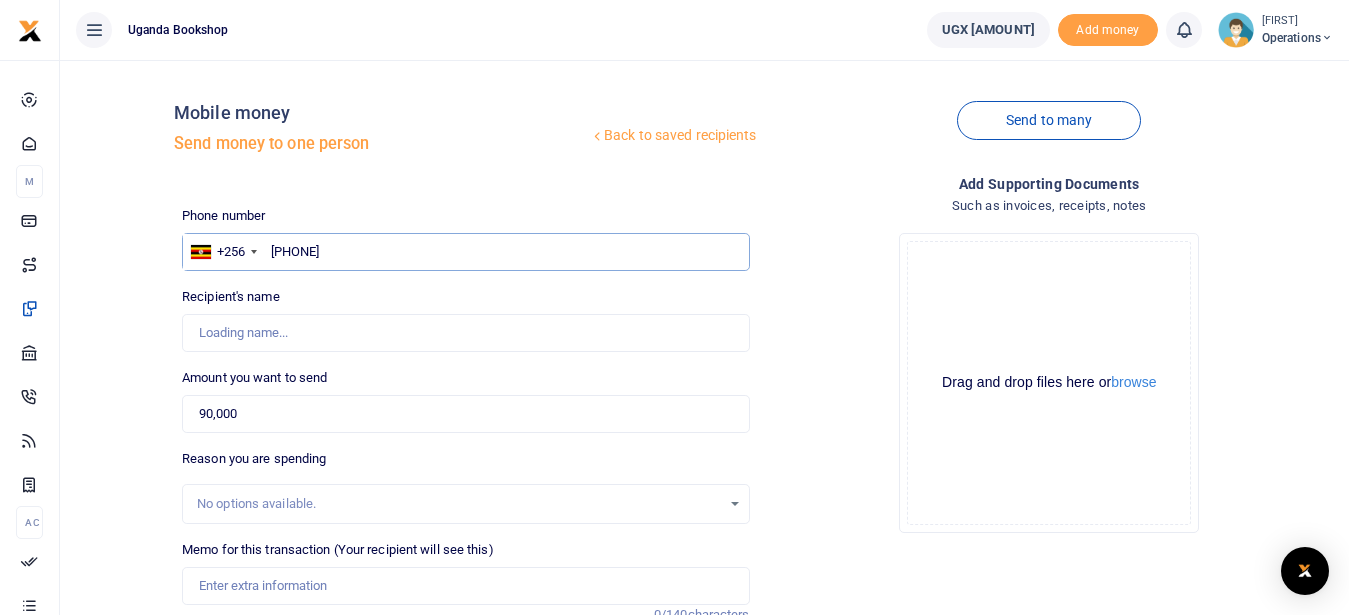 type on "Lukia Ithungu" 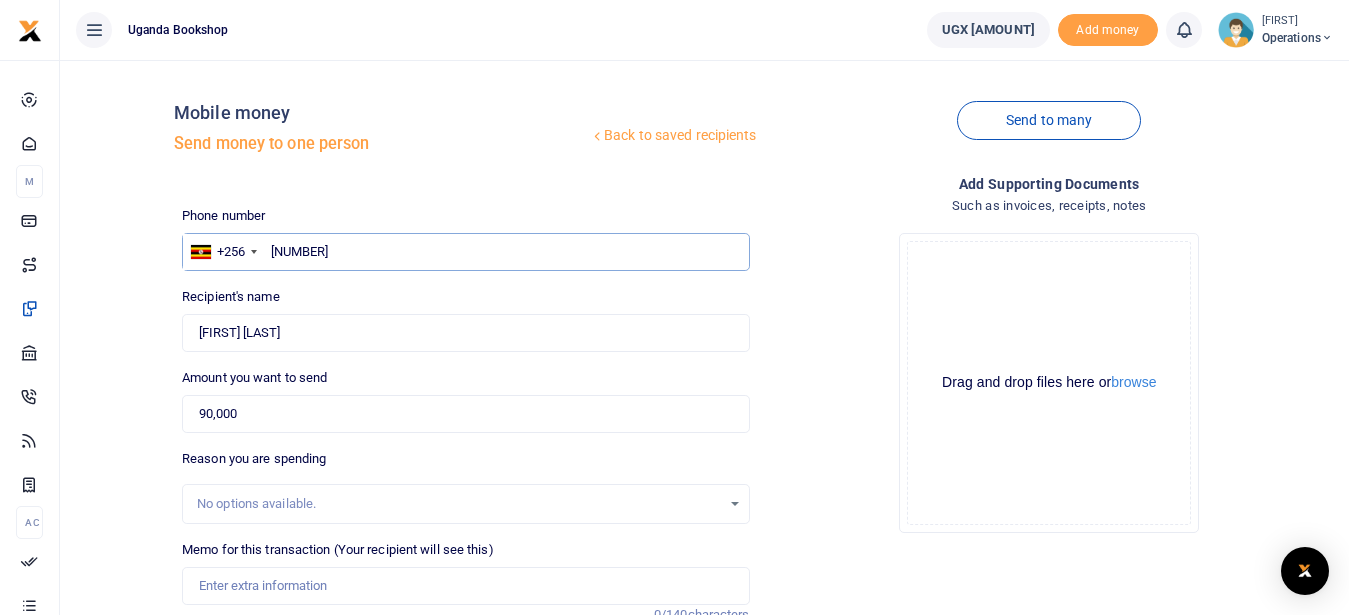 type on "783692703" 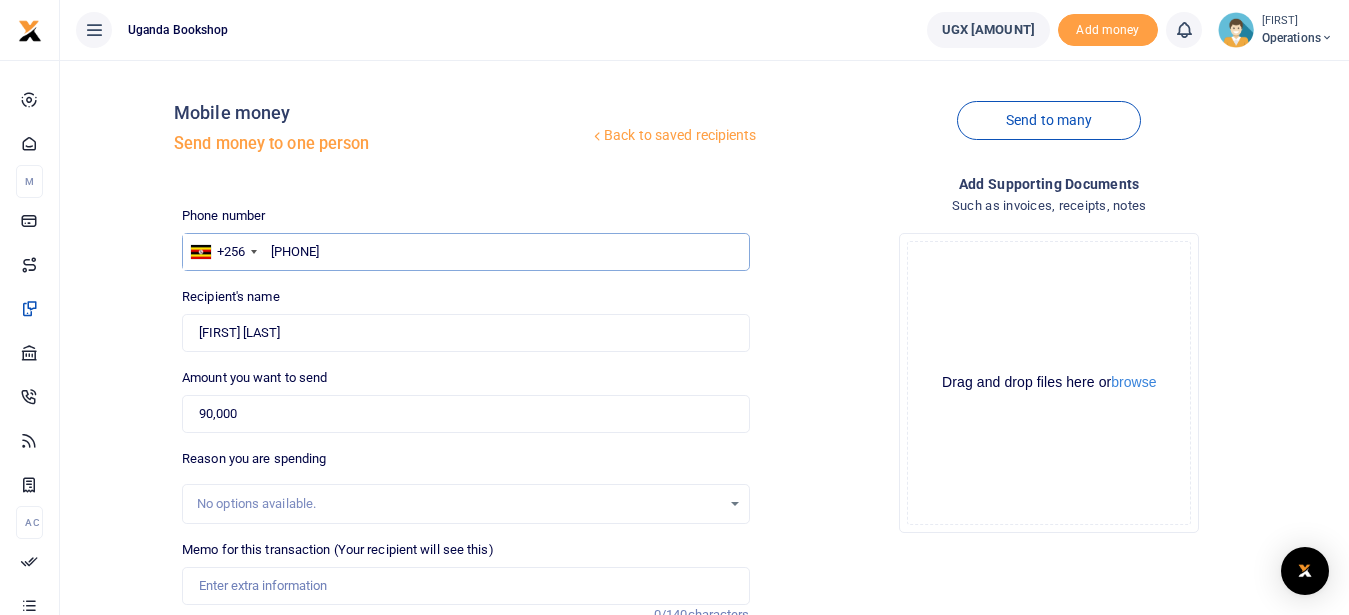 type on "Christine Ahairwe" 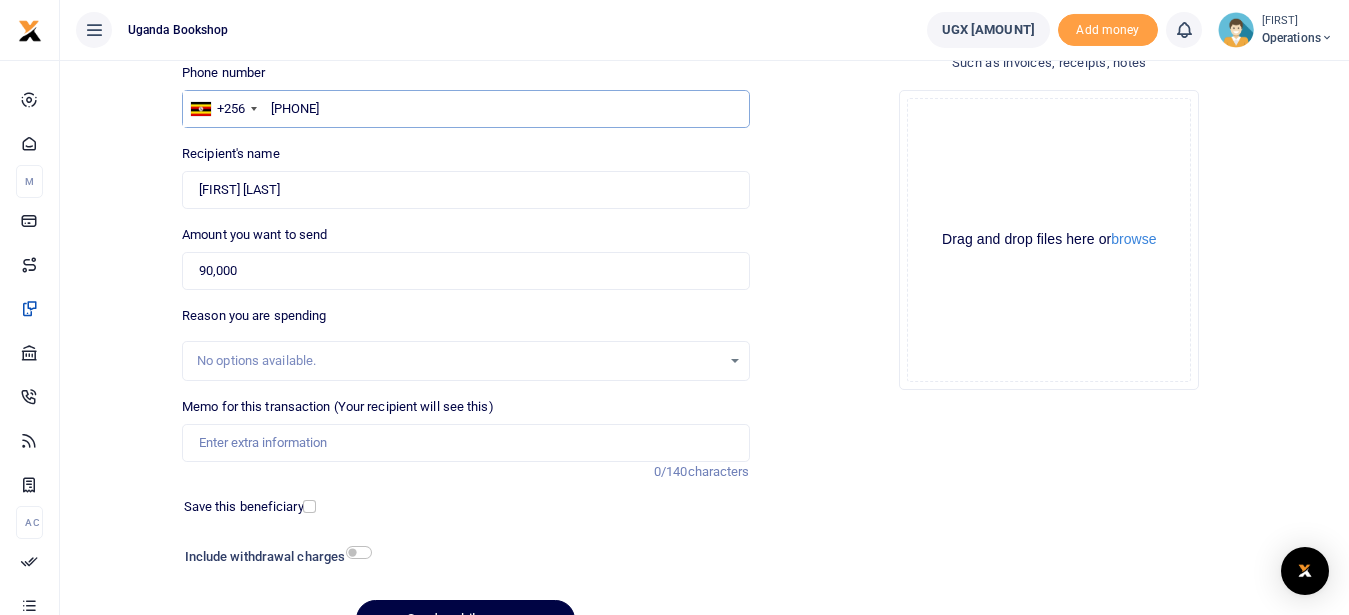 scroll, scrollTop: 149, scrollLeft: 0, axis: vertical 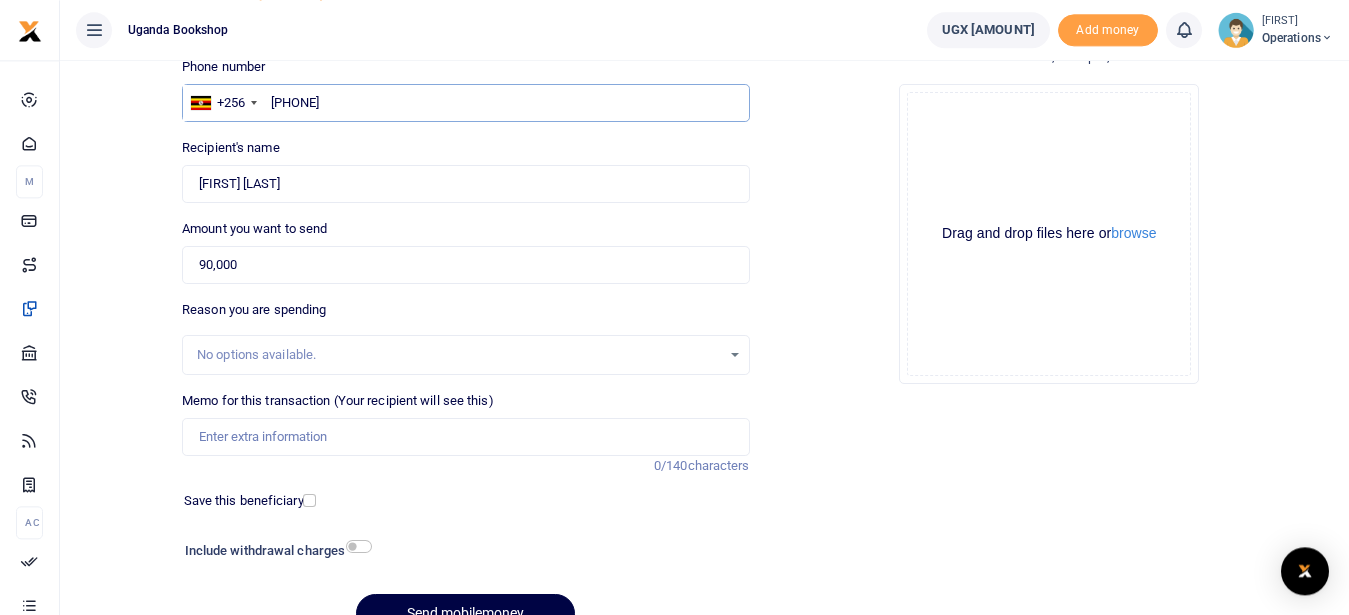 type on "783692703" 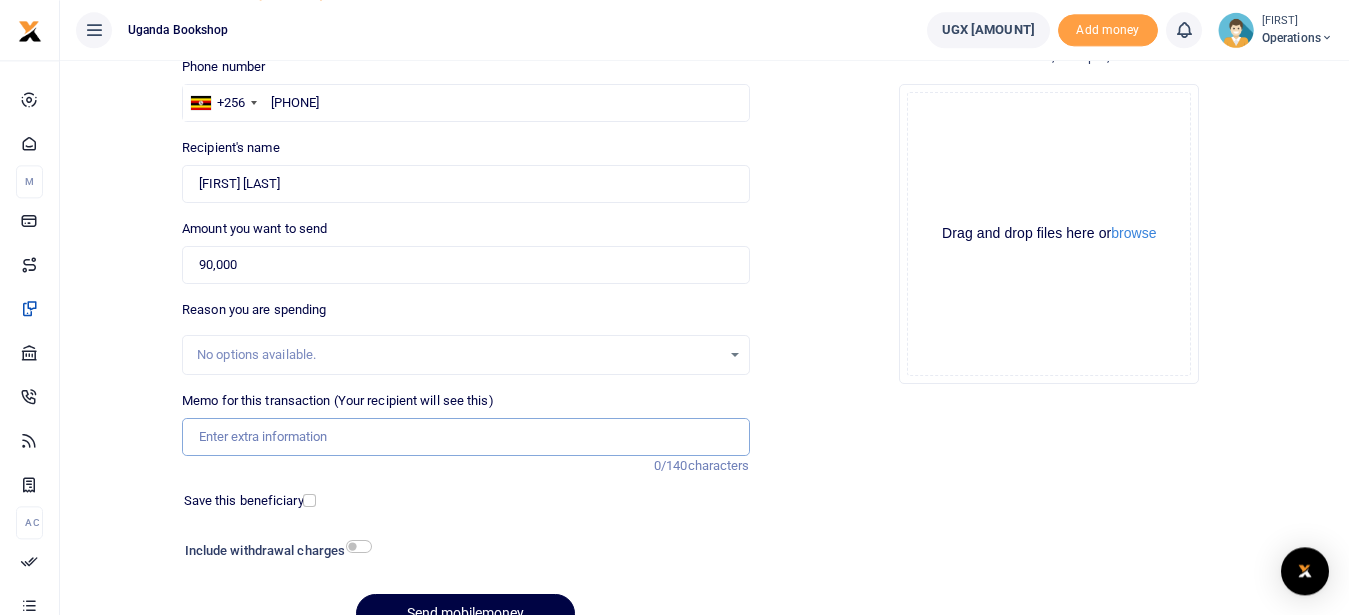 click on "Memo for this transaction (Your recipient will see this)" at bounding box center [465, 437] 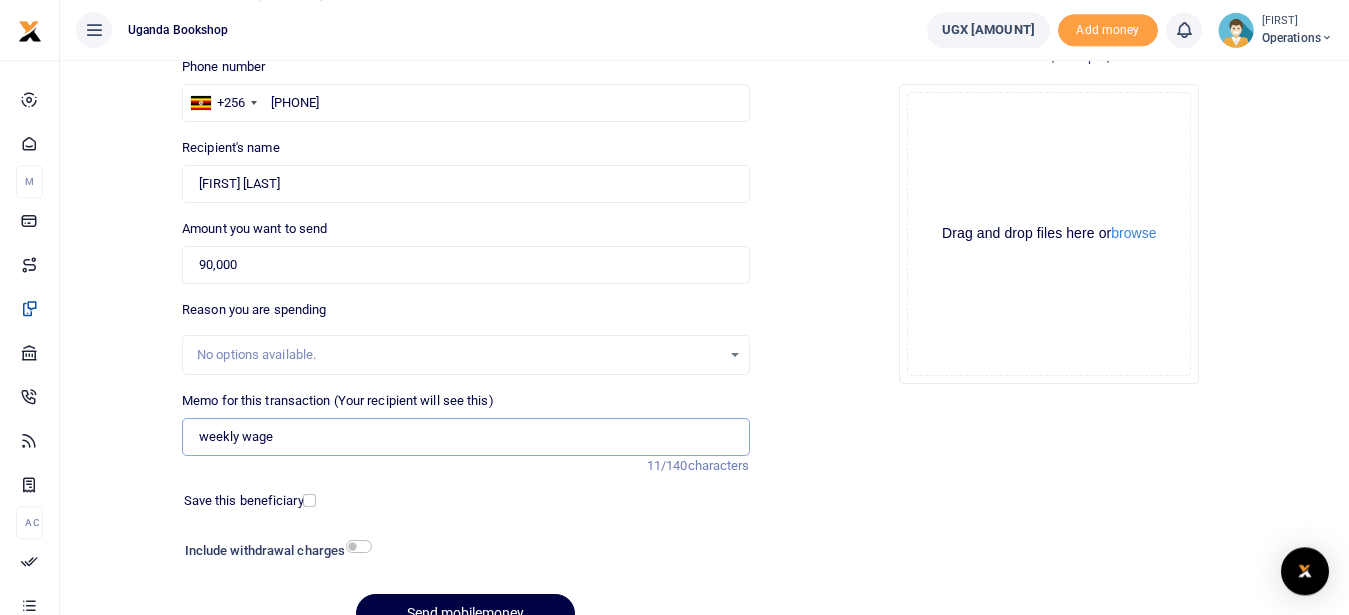 type on "weekly wage" 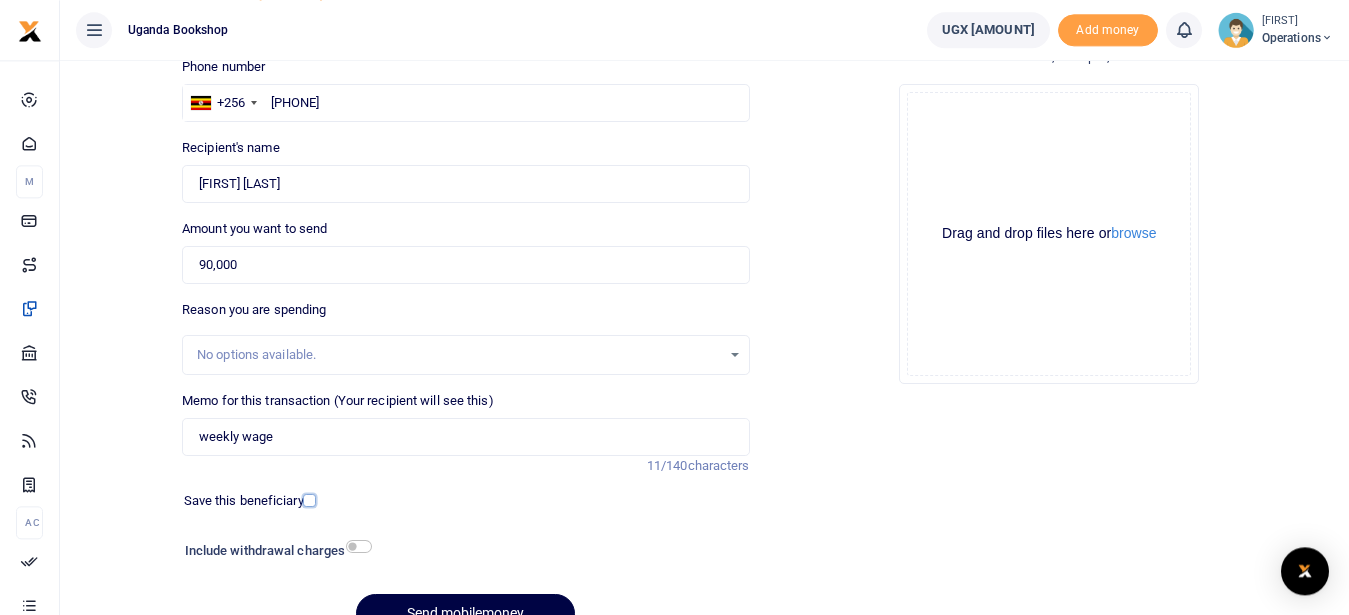 click at bounding box center [309, 500] 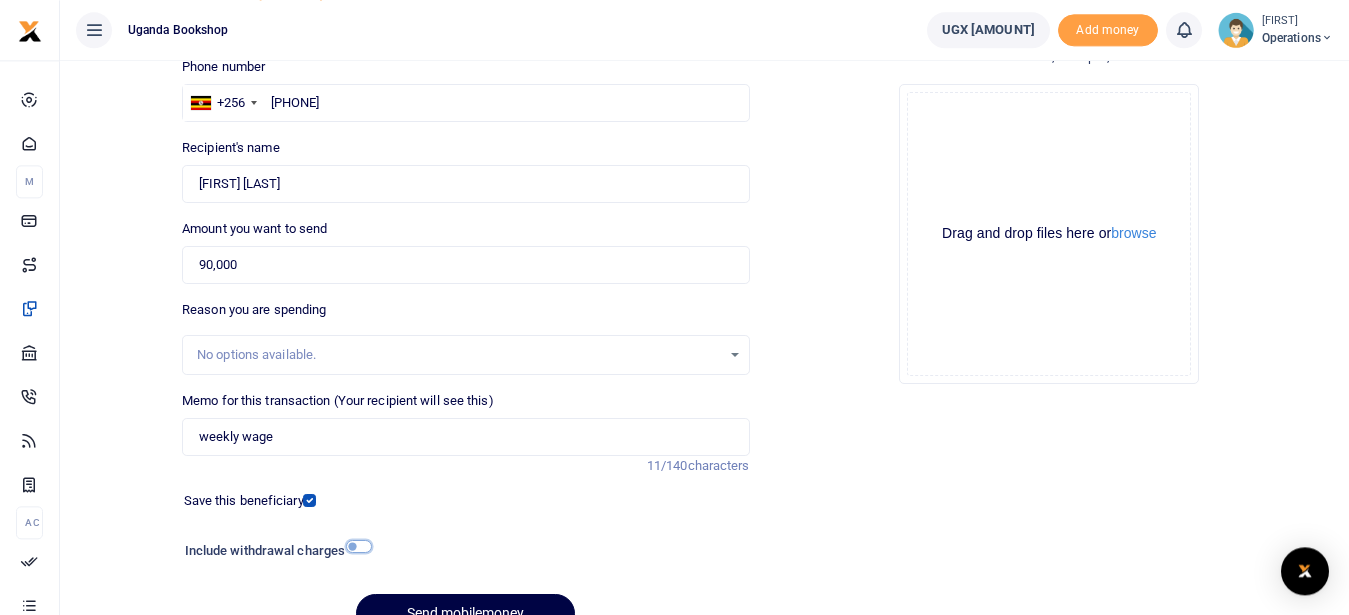 click at bounding box center [359, 546] 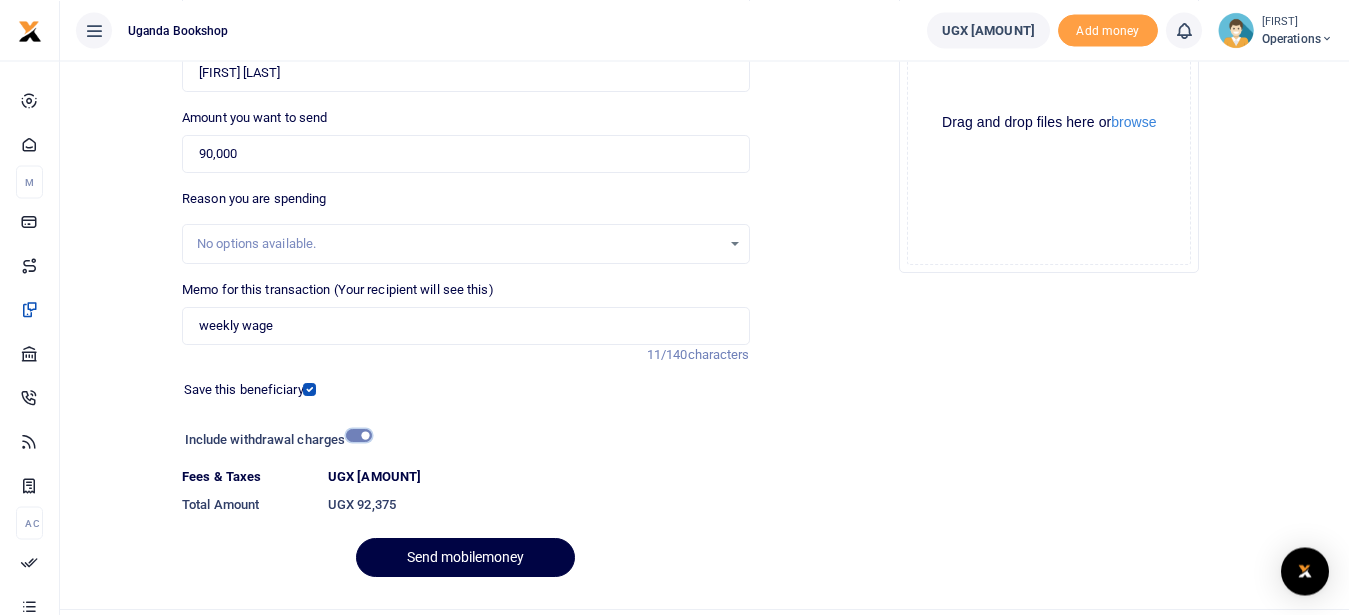 scroll, scrollTop: 270, scrollLeft: 0, axis: vertical 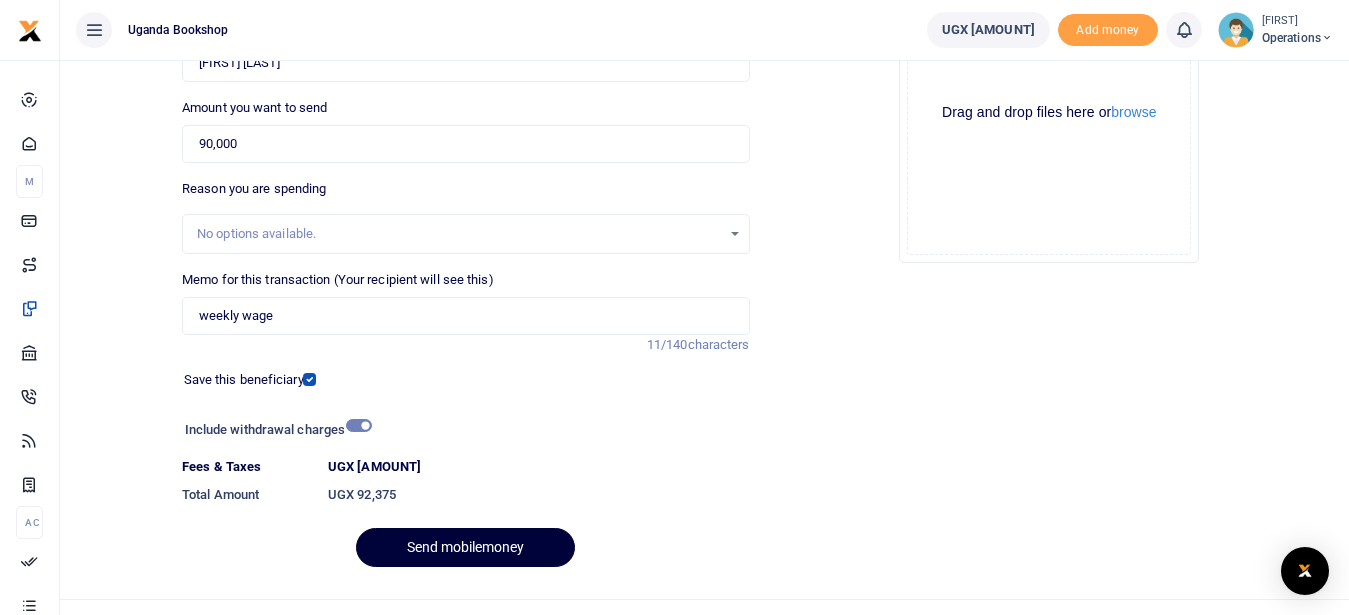 click on "Send mobilemoney" at bounding box center [465, 547] 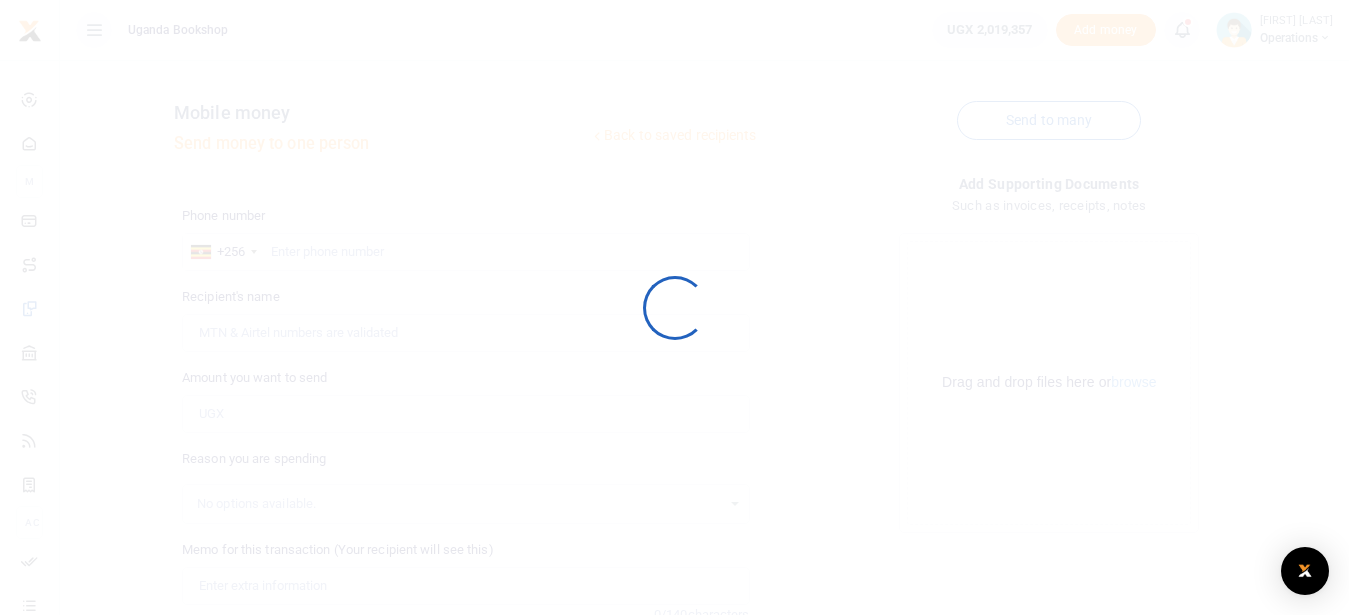 scroll, scrollTop: 0, scrollLeft: 0, axis: both 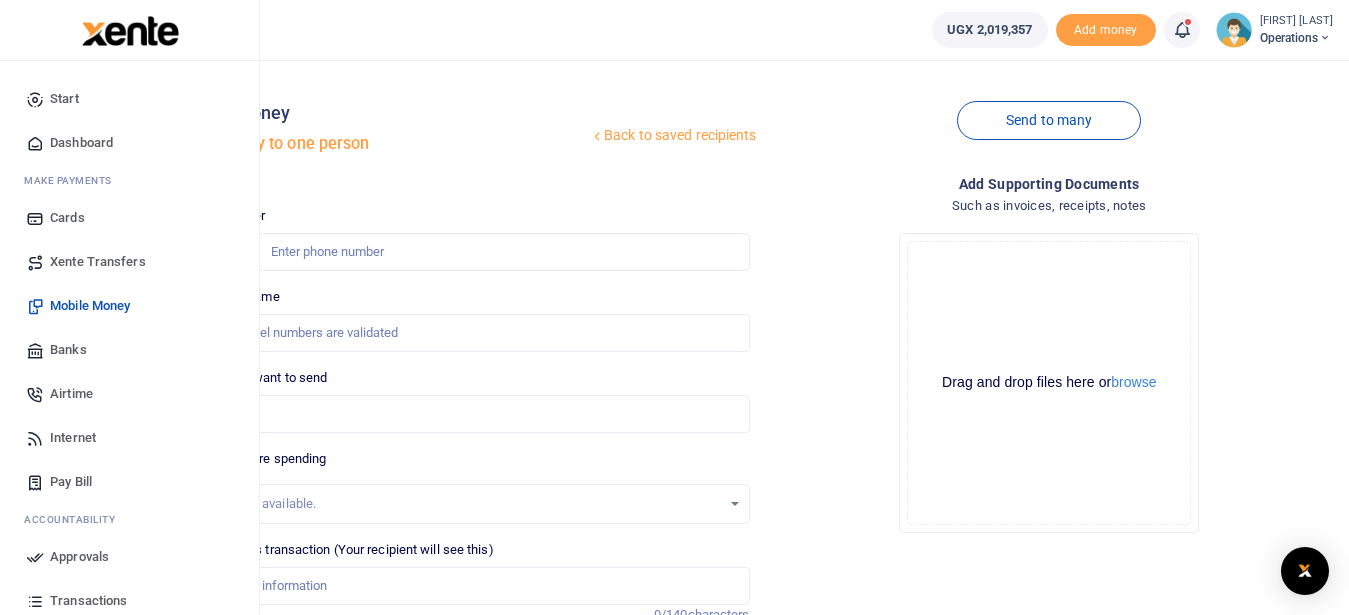 click on "Dashboard" at bounding box center (81, 143) 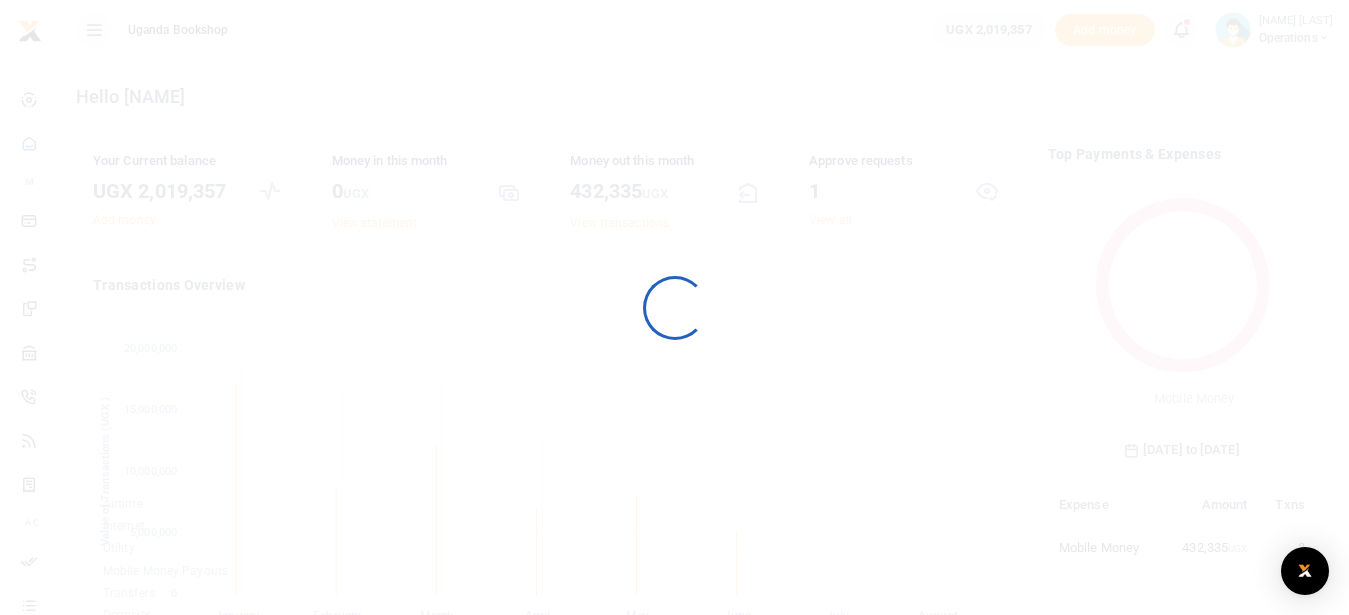 scroll, scrollTop: 0, scrollLeft: 0, axis: both 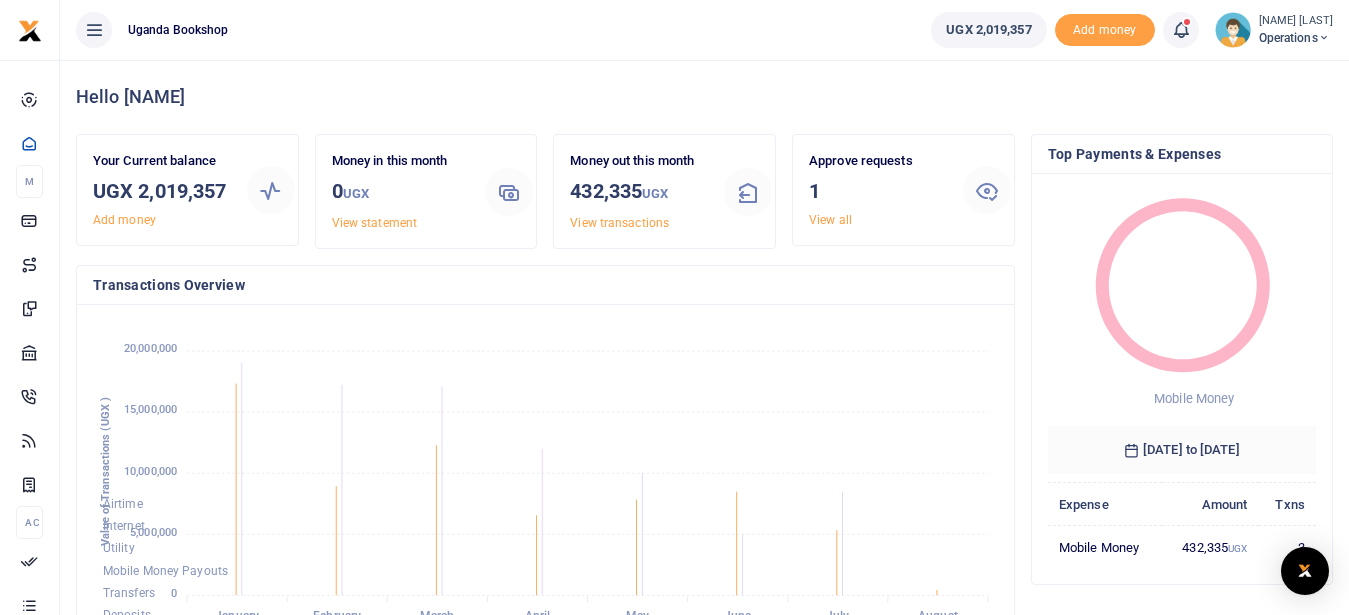 drag, startPoint x: 836, startPoint y: 223, endPoint x: 823, endPoint y: 242, distance: 23.021729 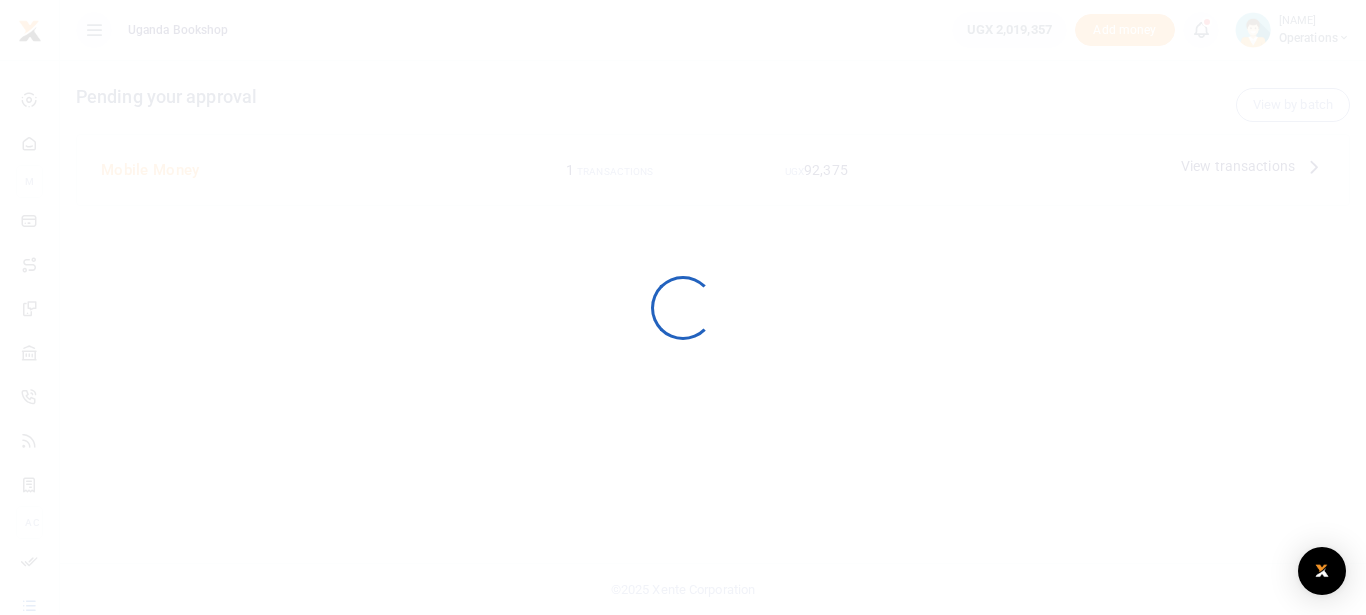 scroll, scrollTop: 0, scrollLeft: 0, axis: both 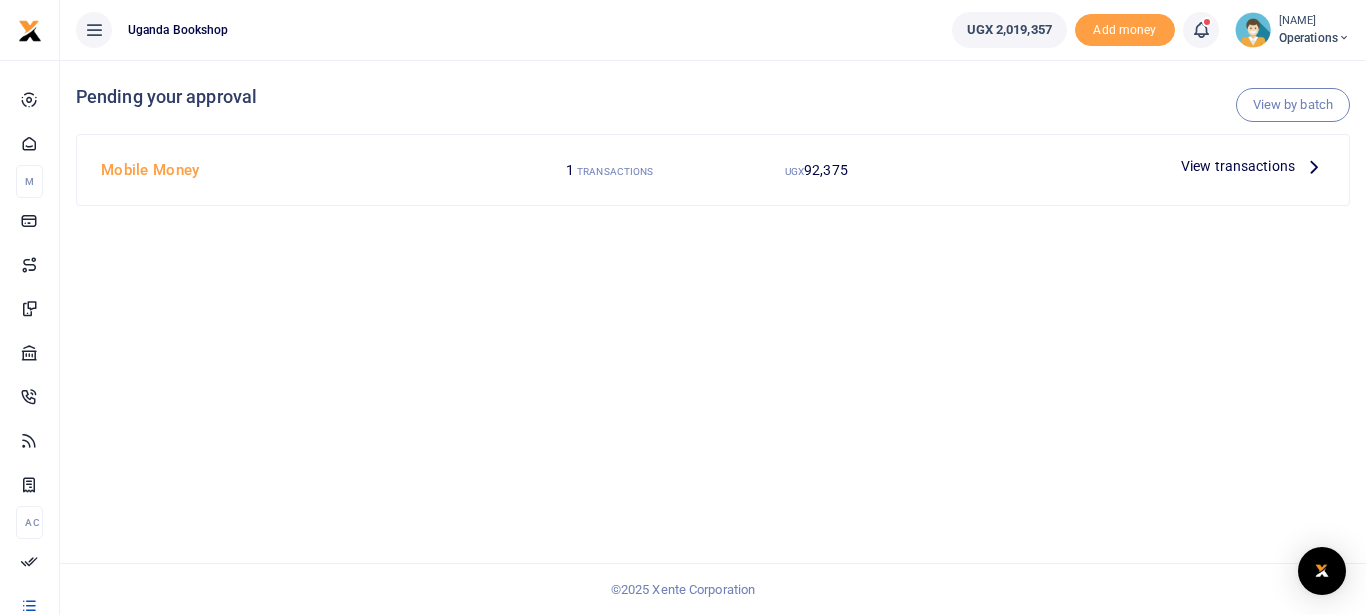 click at bounding box center (1314, 166) 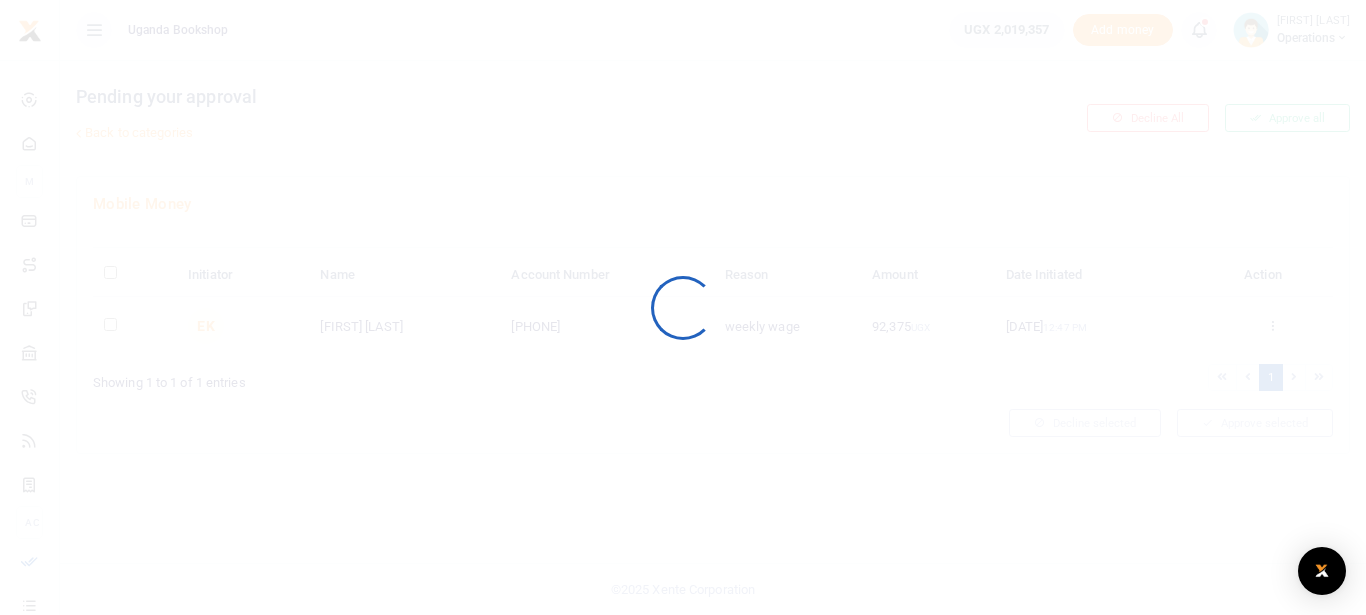 scroll, scrollTop: 0, scrollLeft: 0, axis: both 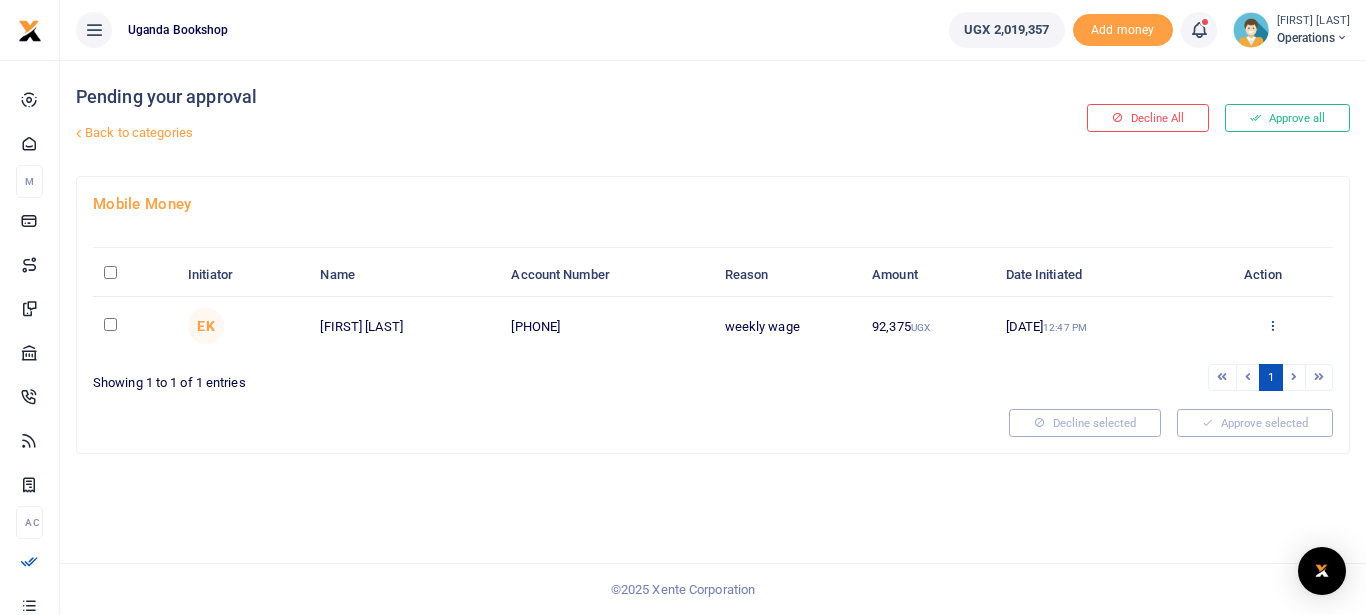 click at bounding box center [1272, 325] 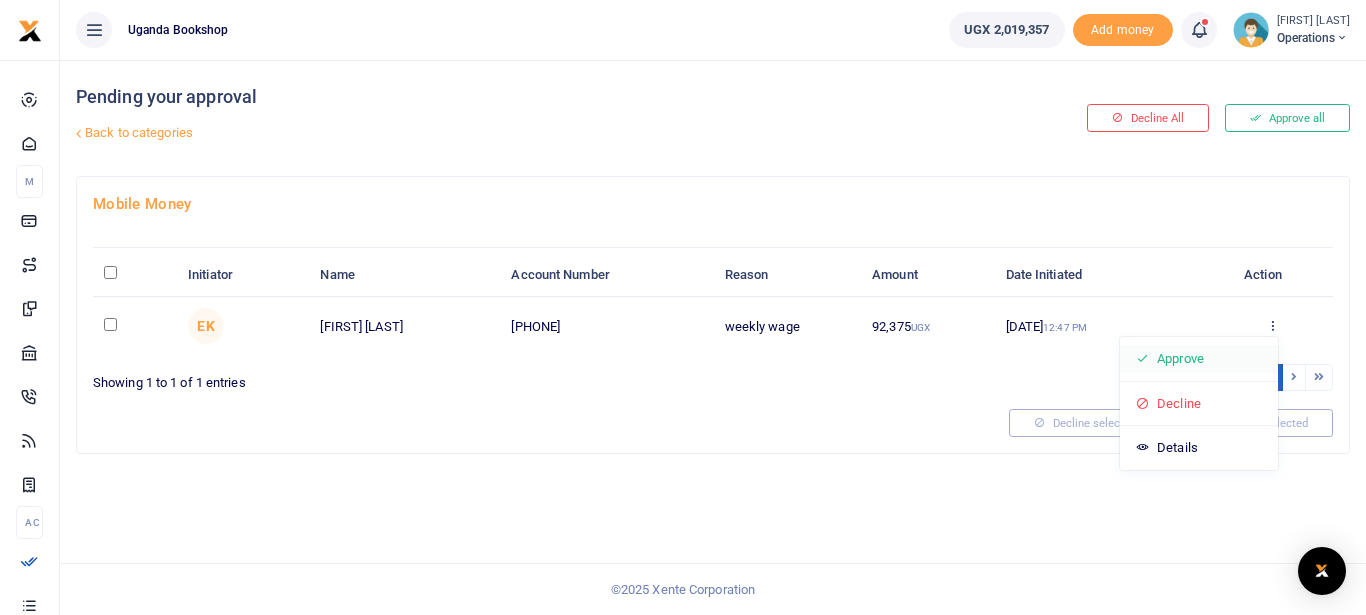click on "Approve" at bounding box center (1199, 359) 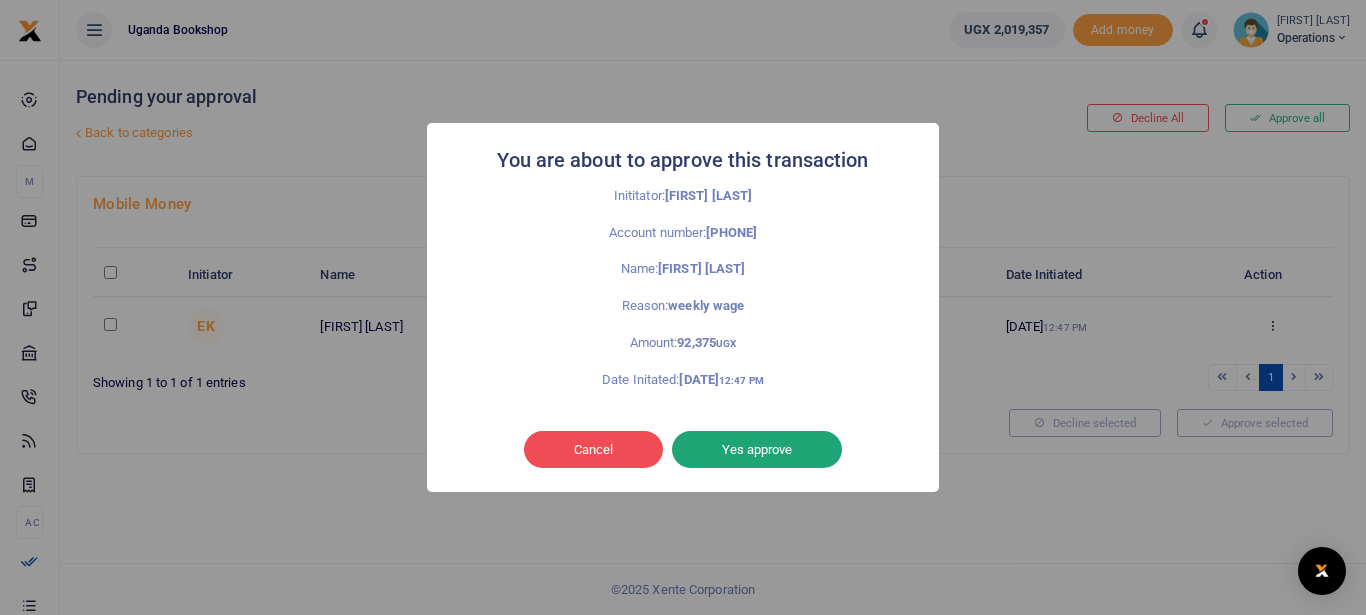 click on "Yes approve" at bounding box center (757, 450) 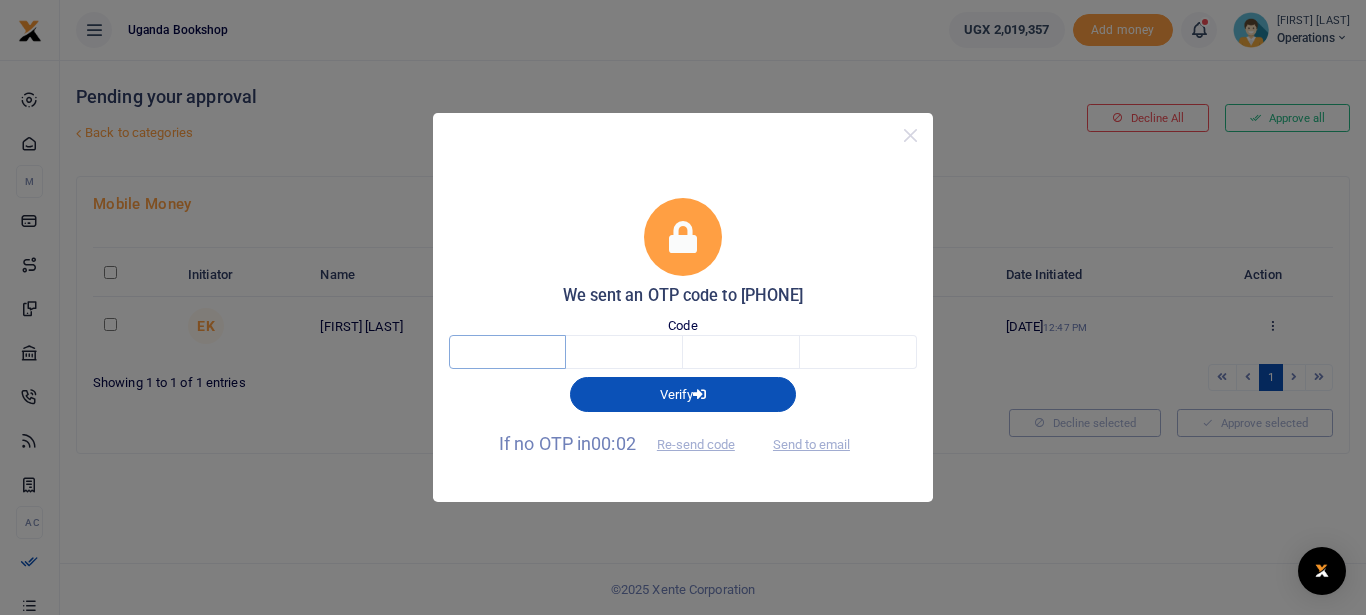 click at bounding box center [507, 352] 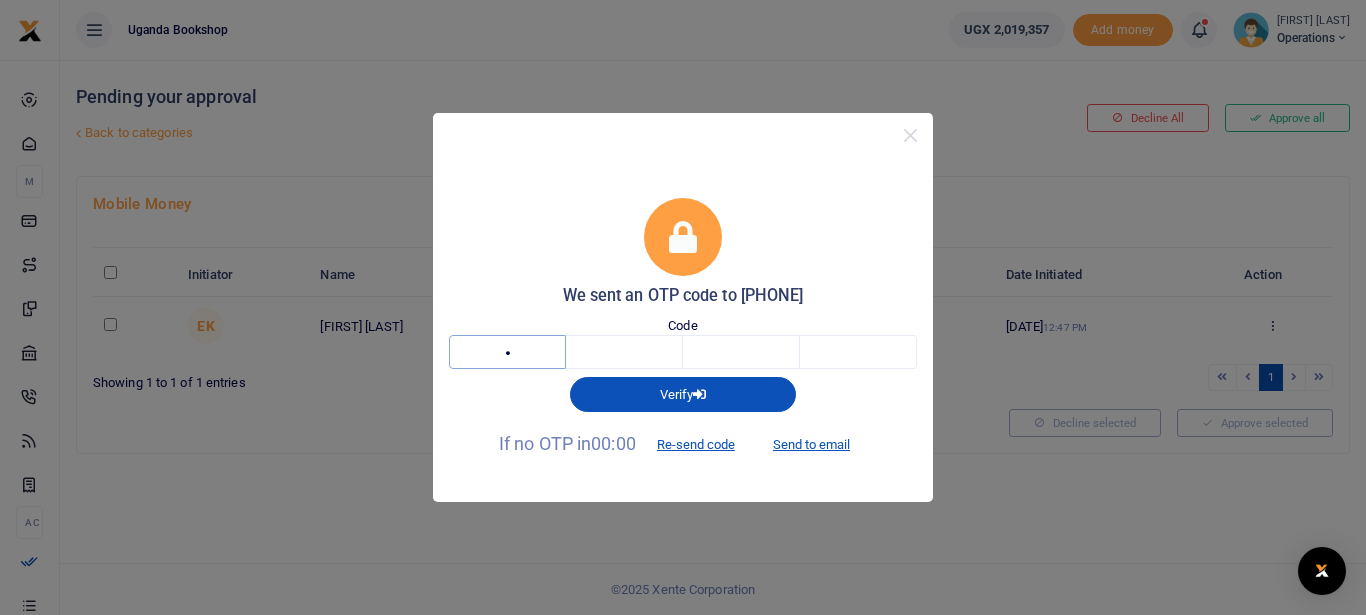 type on "5" 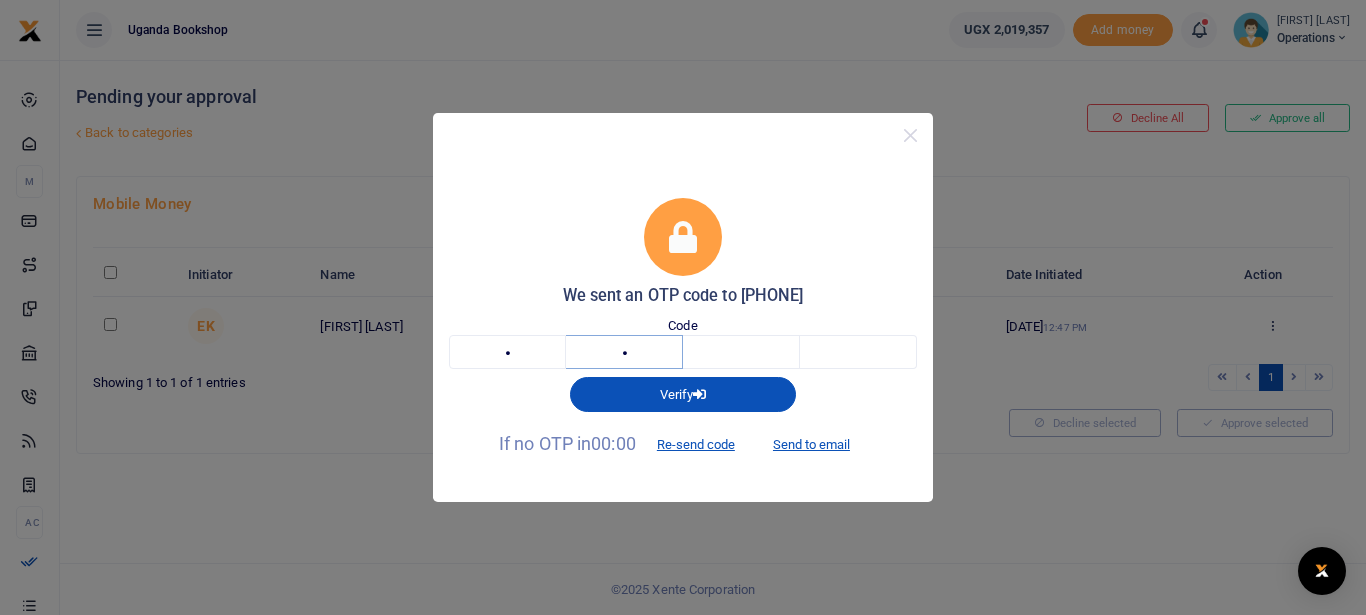 type on "6" 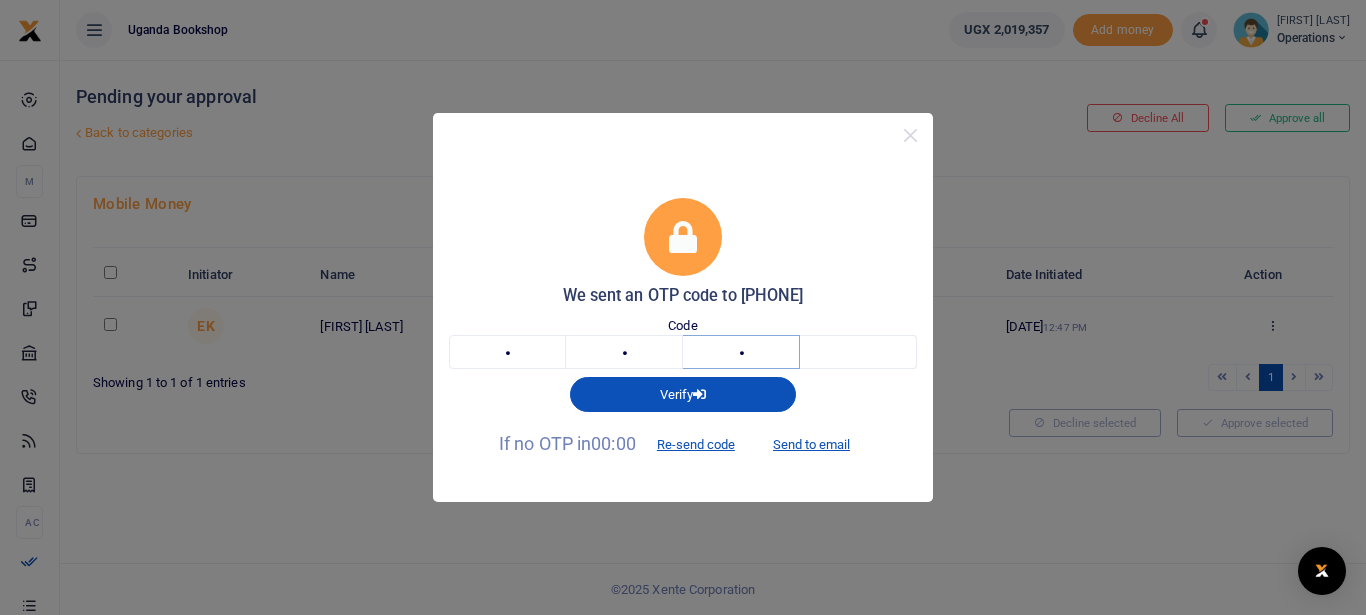 type on "6" 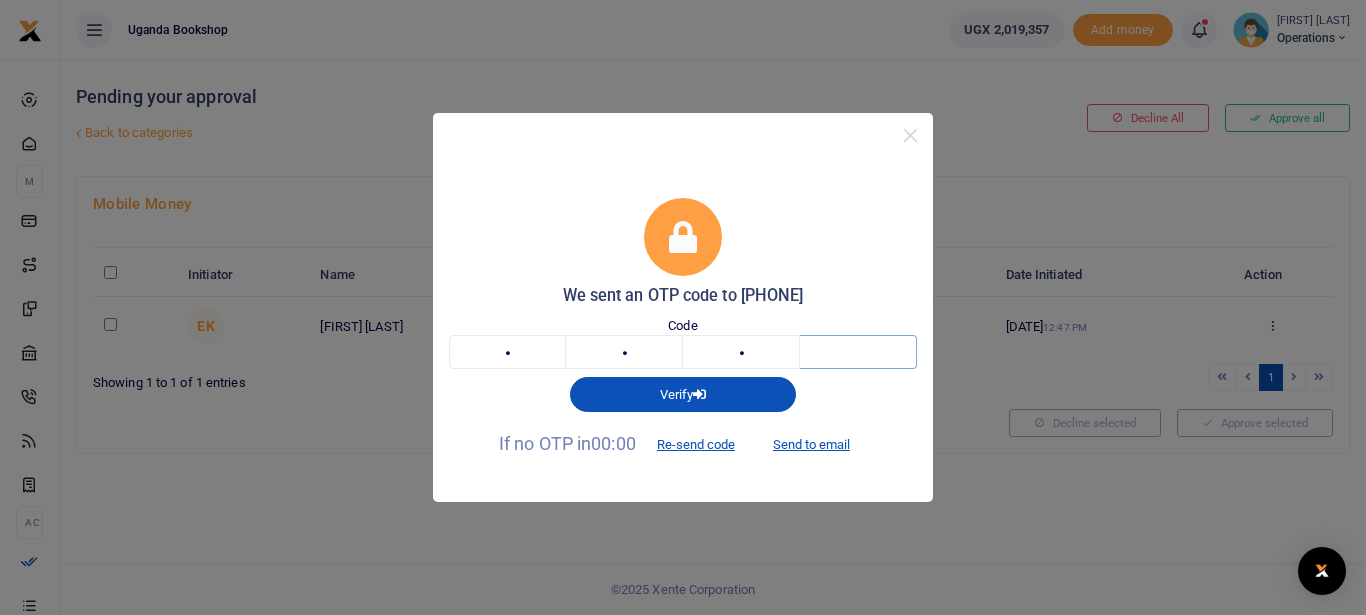 type on "2" 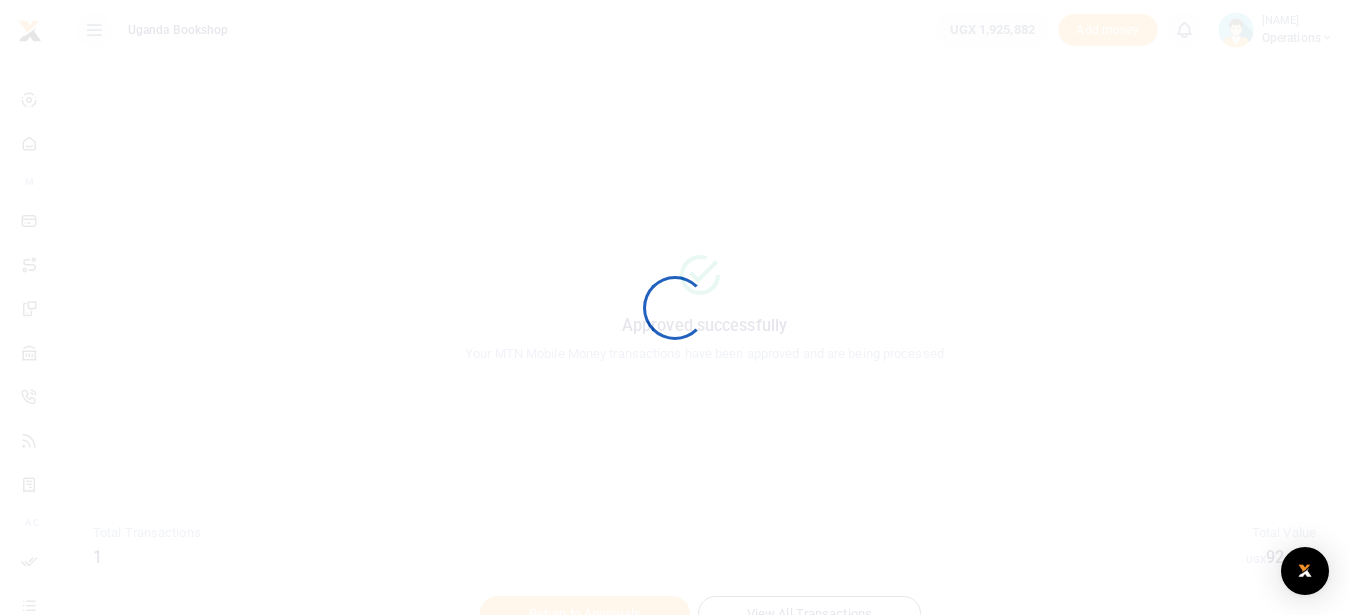 scroll, scrollTop: 0, scrollLeft: 0, axis: both 